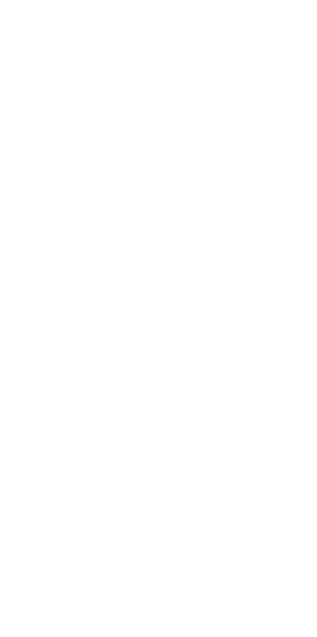 scroll, scrollTop: 0, scrollLeft: 0, axis: both 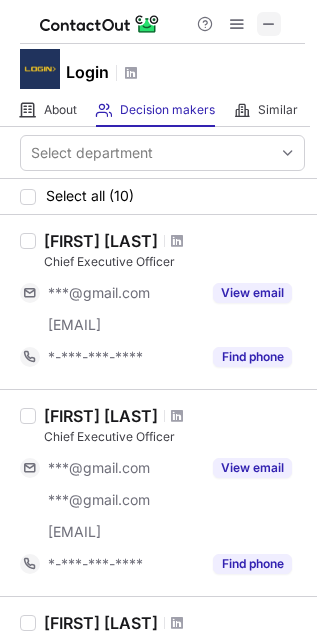 click at bounding box center (269, 24) 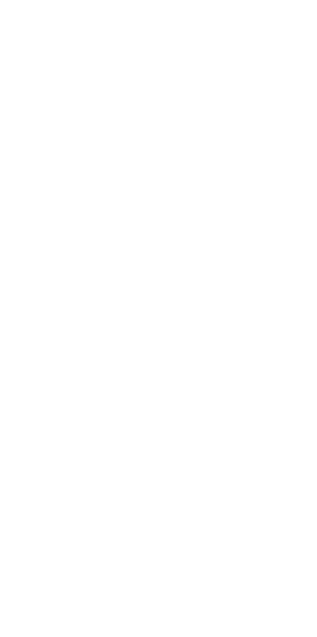 scroll, scrollTop: 0, scrollLeft: 0, axis: both 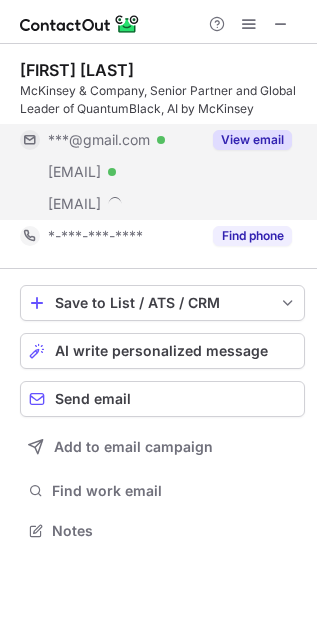 click on "View email" at bounding box center (252, 140) 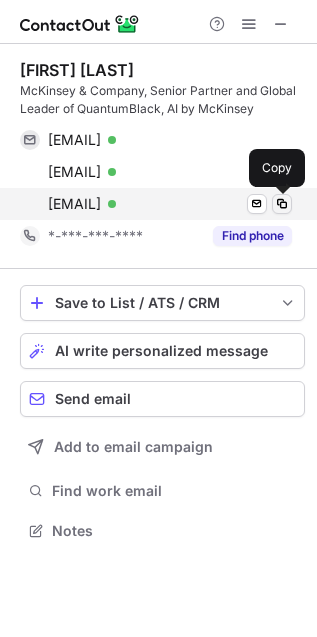 click at bounding box center [282, 204] 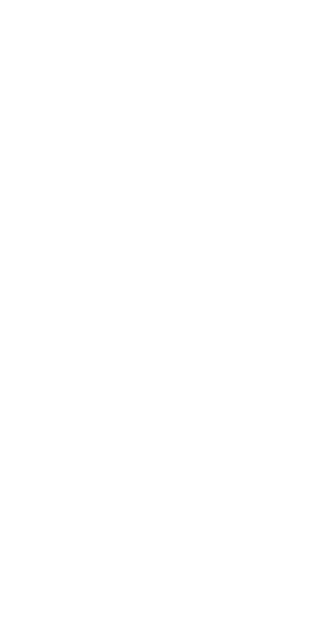 scroll, scrollTop: 0, scrollLeft: 0, axis: both 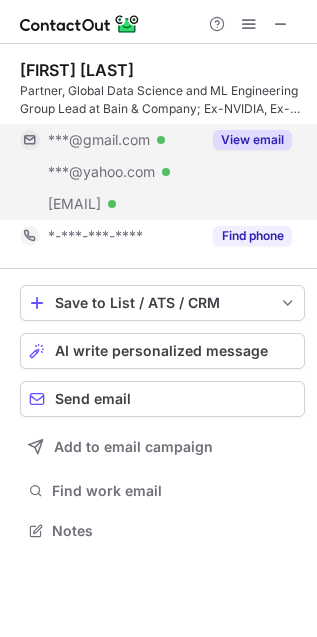 click on "View email" at bounding box center [252, 140] 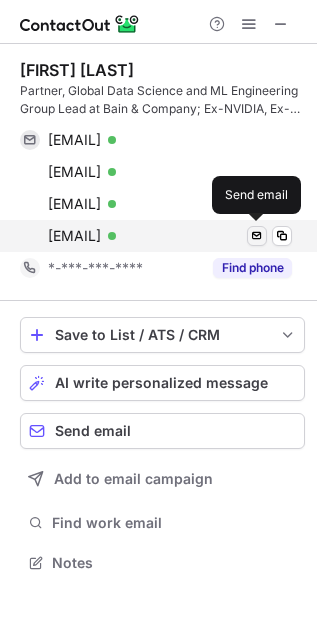 scroll, scrollTop: 9, scrollLeft: 9, axis: both 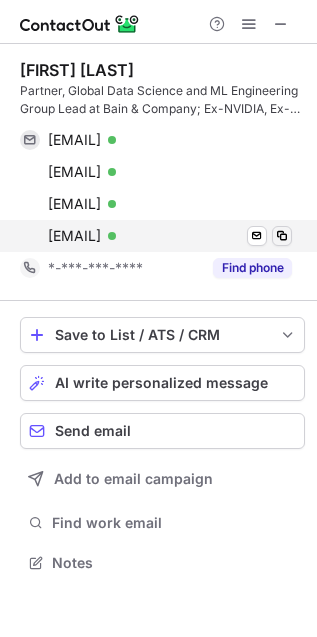 click at bounding box center [282, 172] 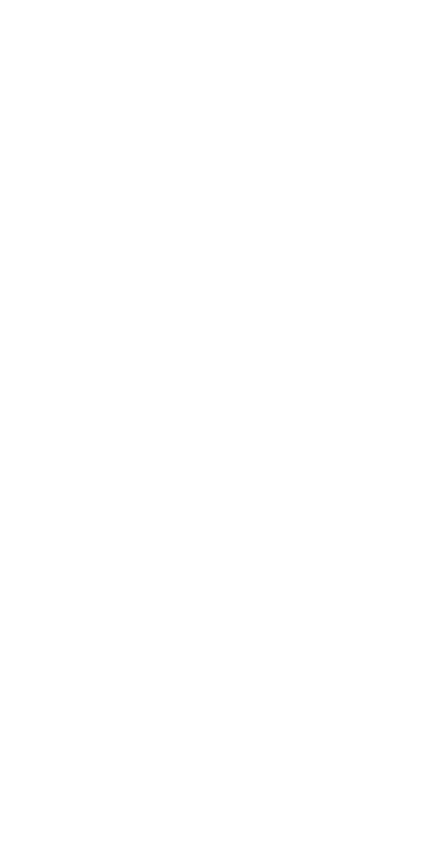 scroll, scrollTop: 0, scrollLeft: 0, axis: both 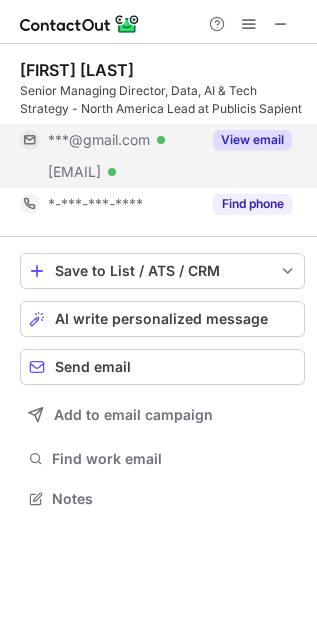 click on "View email" at bounding box center [252, 140] 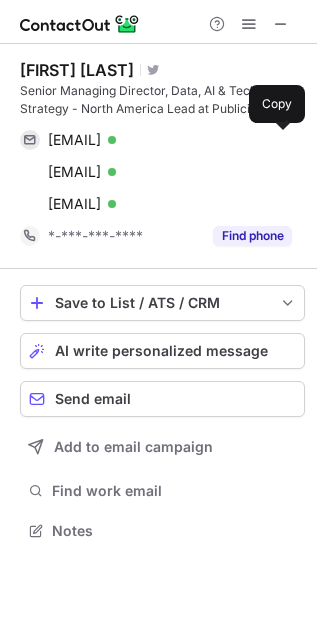 scroll, scrollTop: 9, scrollLeft: 9, axis: both 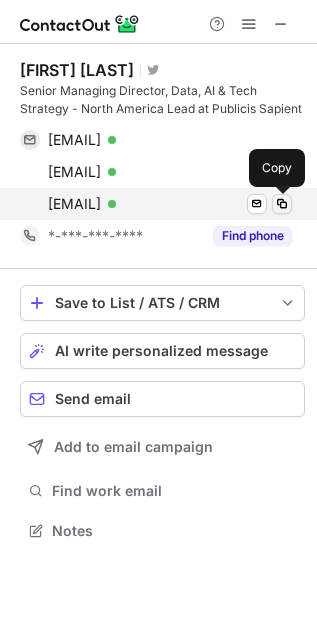 click at bounding box center (282, 204) 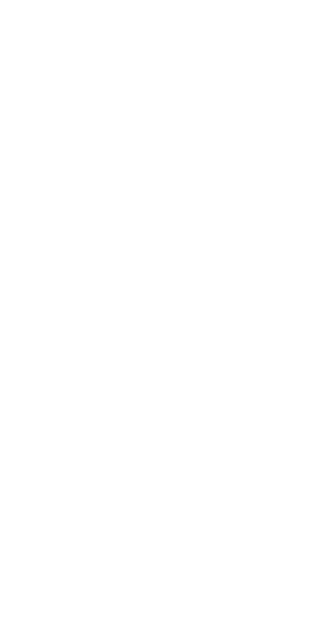 scroll, scrollTop: 0, scrollLeft: 0, axis: both 